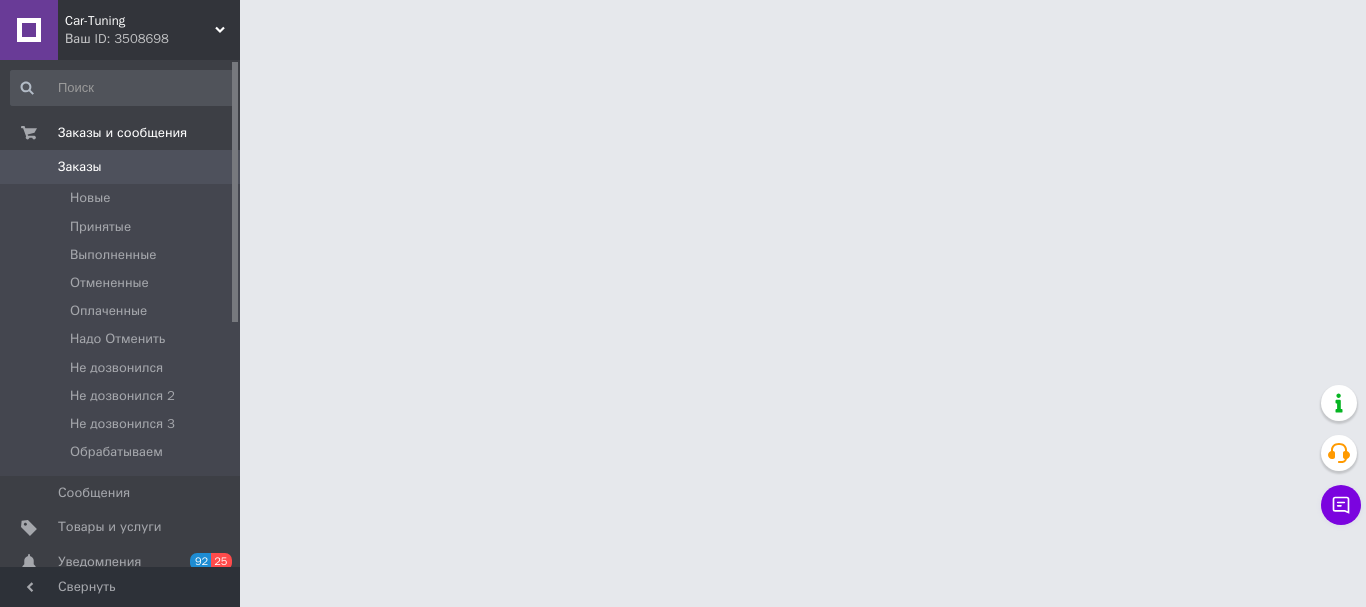 scroll, scrollTop: 0, scrollLeft: 0, axis: both 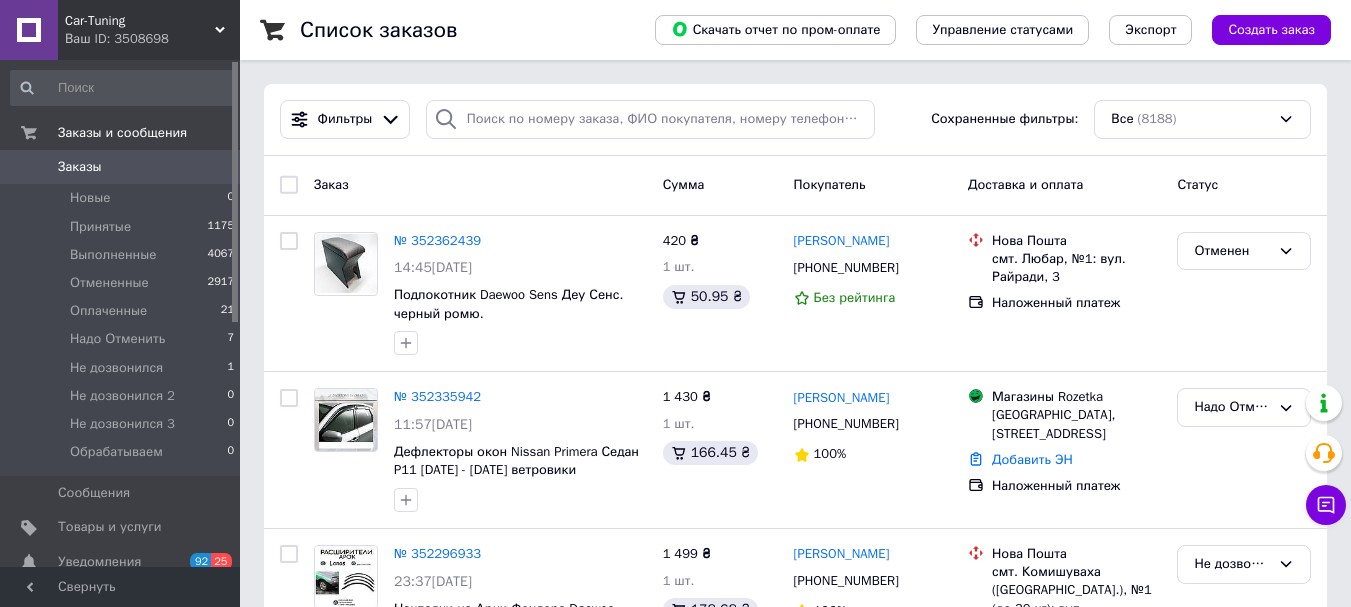 click on "Фильтры Сохраненные фильтры: Все (8188)" at bounding box center (795, 120) 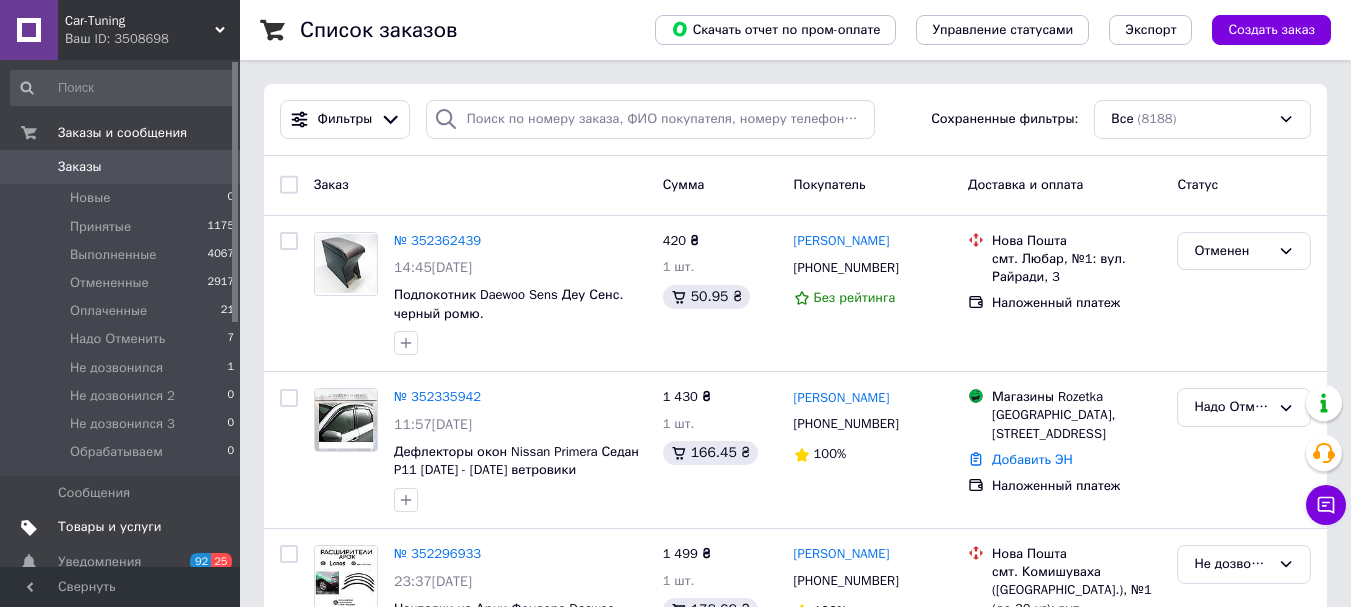 click on "Товары и услуги" at bounding box center (110, 527) 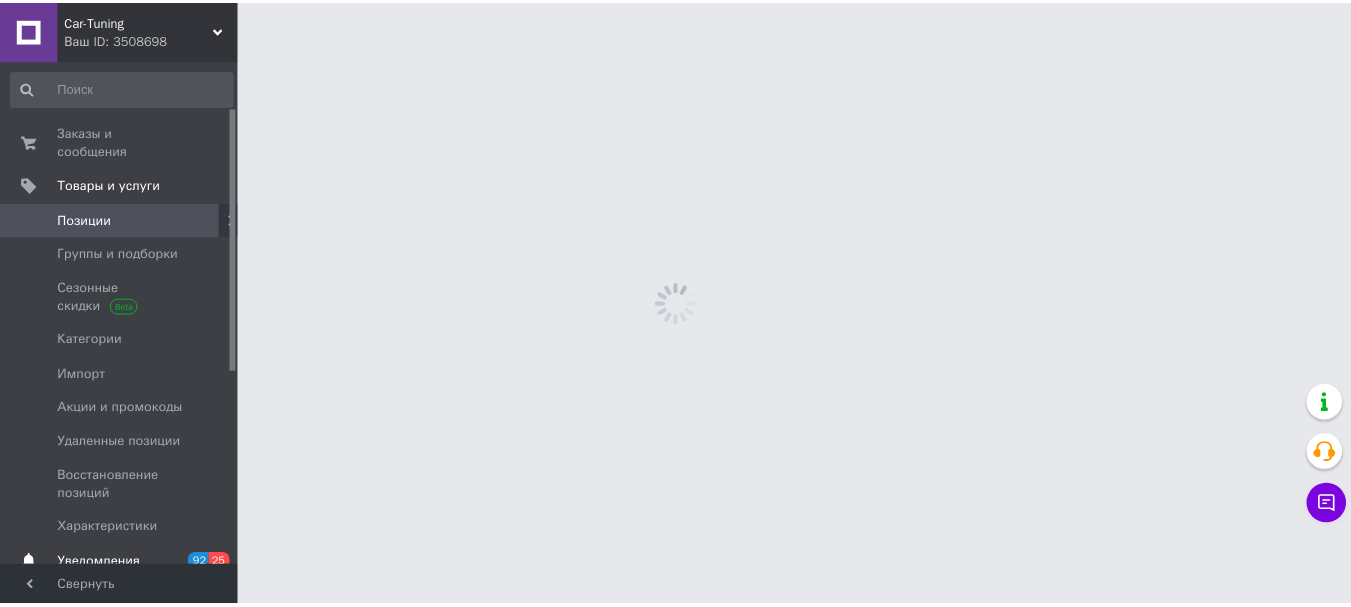 scroll, scrollTop: 100, scrollLeft: 0, axis: vertical 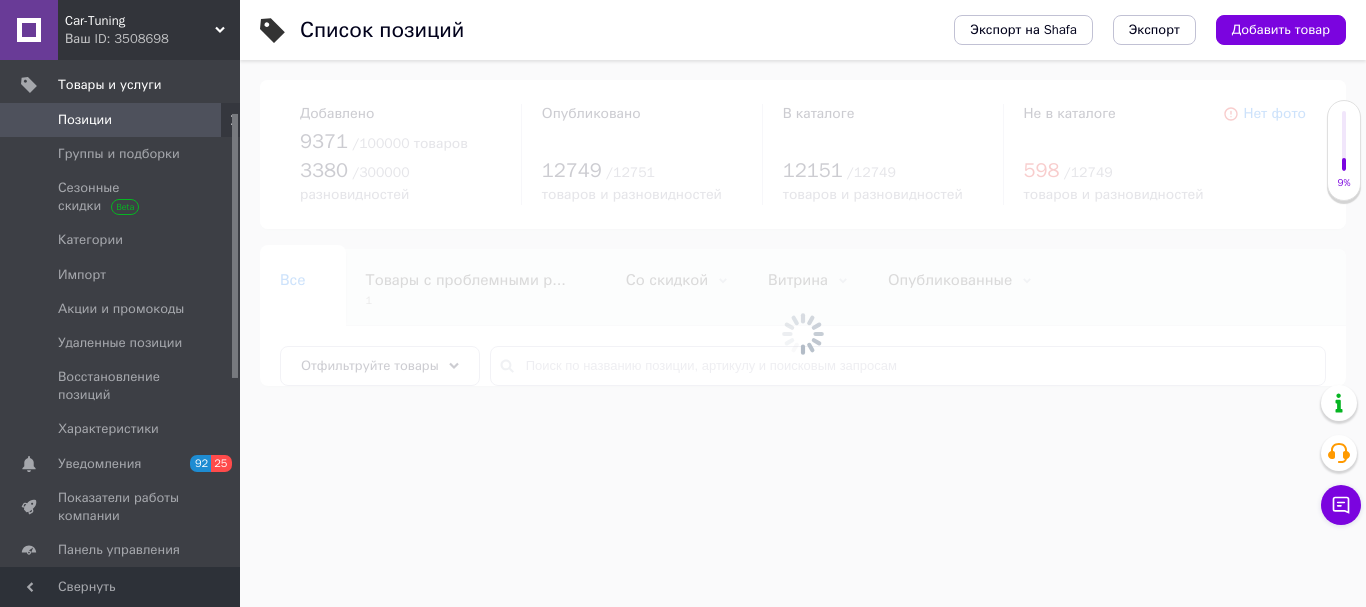 click at bounding box center (803, 333) 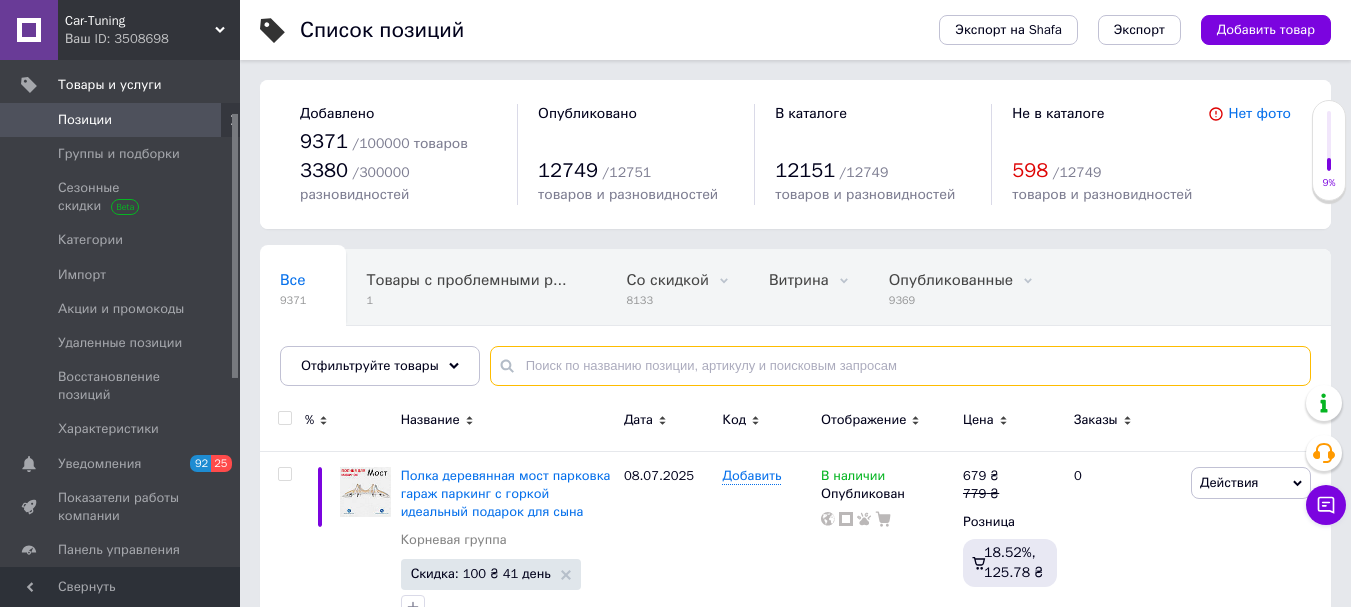 click at bounding box center (900, 366) 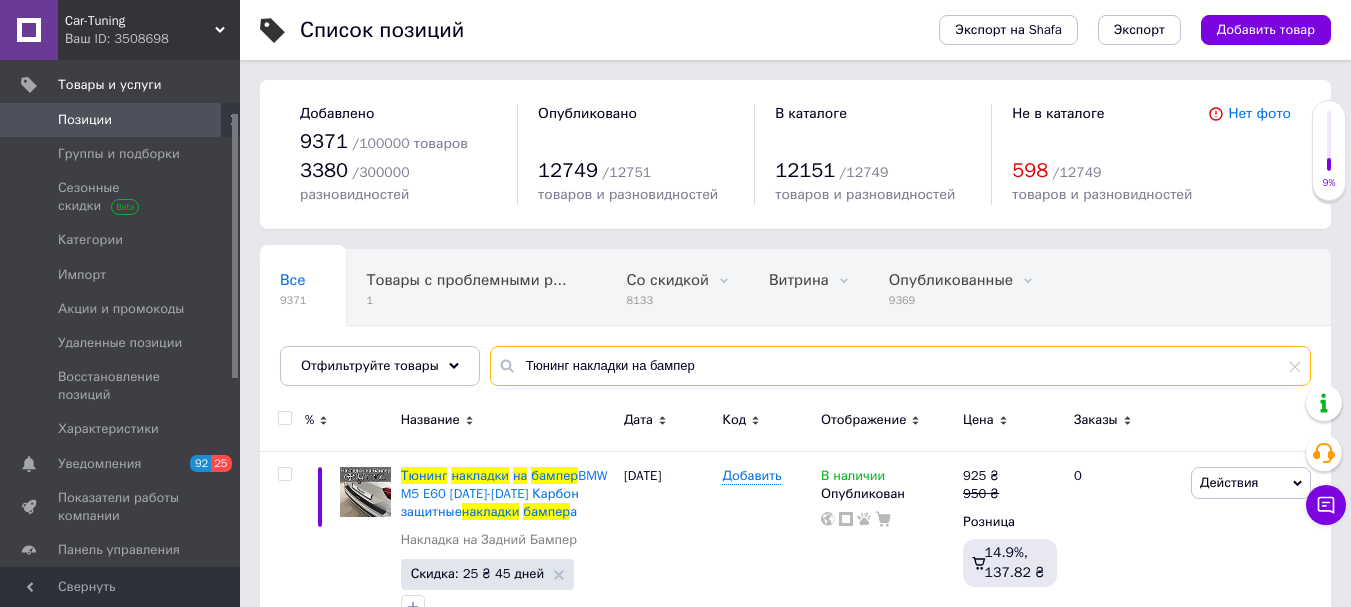 click on "Тюнинг накладки на бампер" at bounding box center [900, 366] 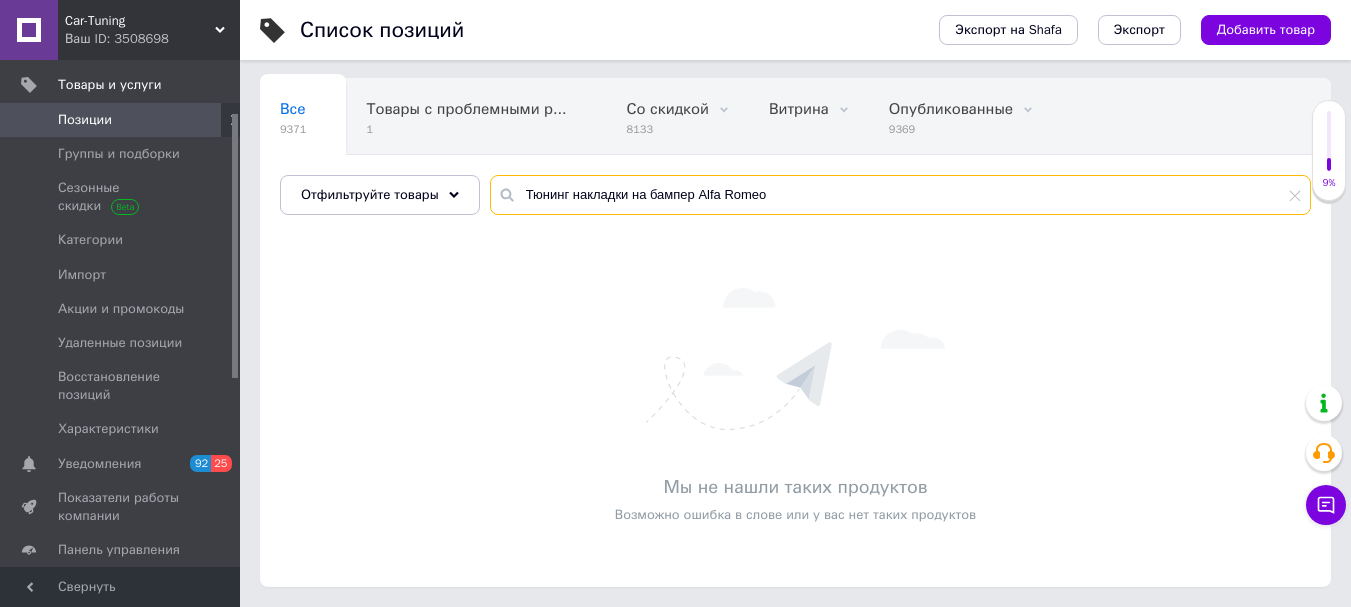 scroll, scrollTop: 171, scrollLeft: 0, axis: vertical 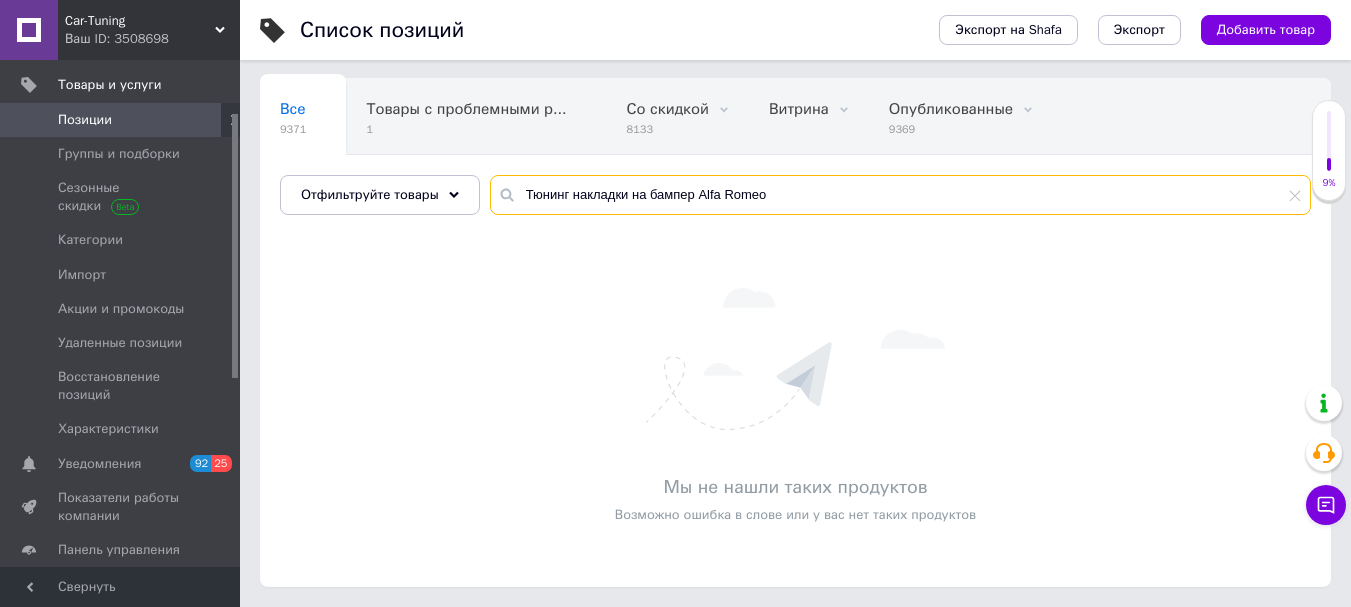 drag, startPoint x: 692, startPoint y: 190, endPoint x: 930, endPoint y: 198, distance: 238.13441 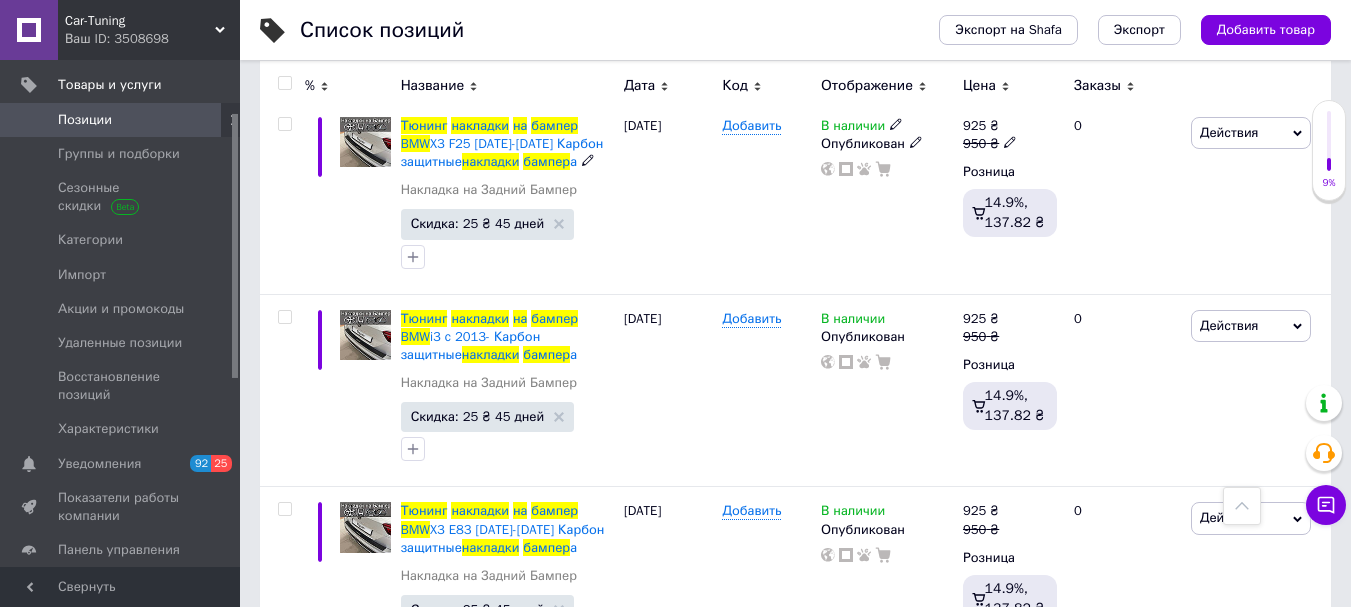 scroll, scrollTop: 1751, scrollLeft: 0, axis: vertical 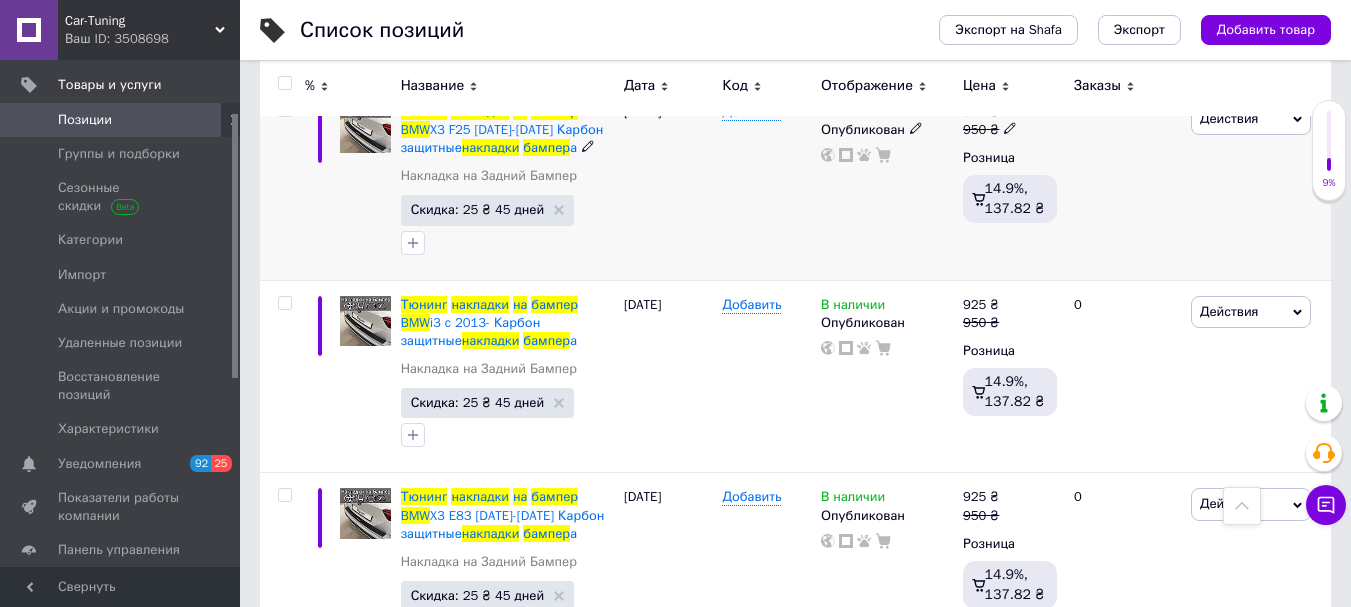 click on "0" at bounding box center (1124, 183) 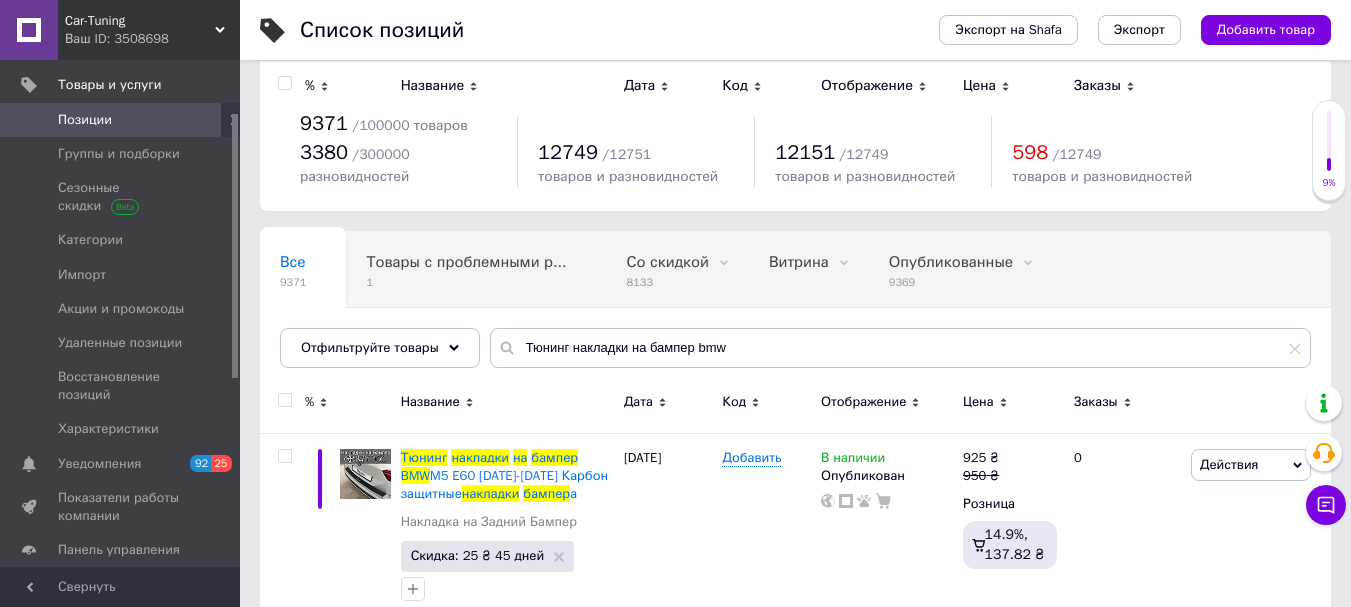 scroll, scrollTop: 0, scrollLeft: 0, axis: both 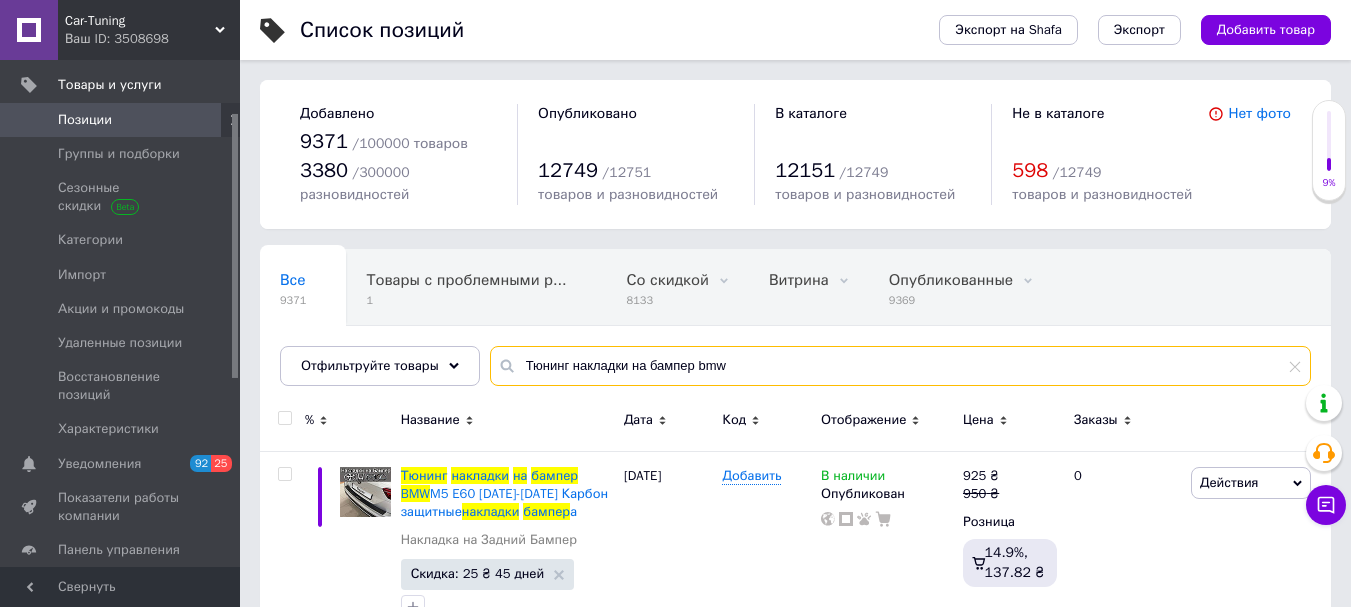 click on "Тюнинг накладки на бампер bmw" at bounding box center (900, 366) 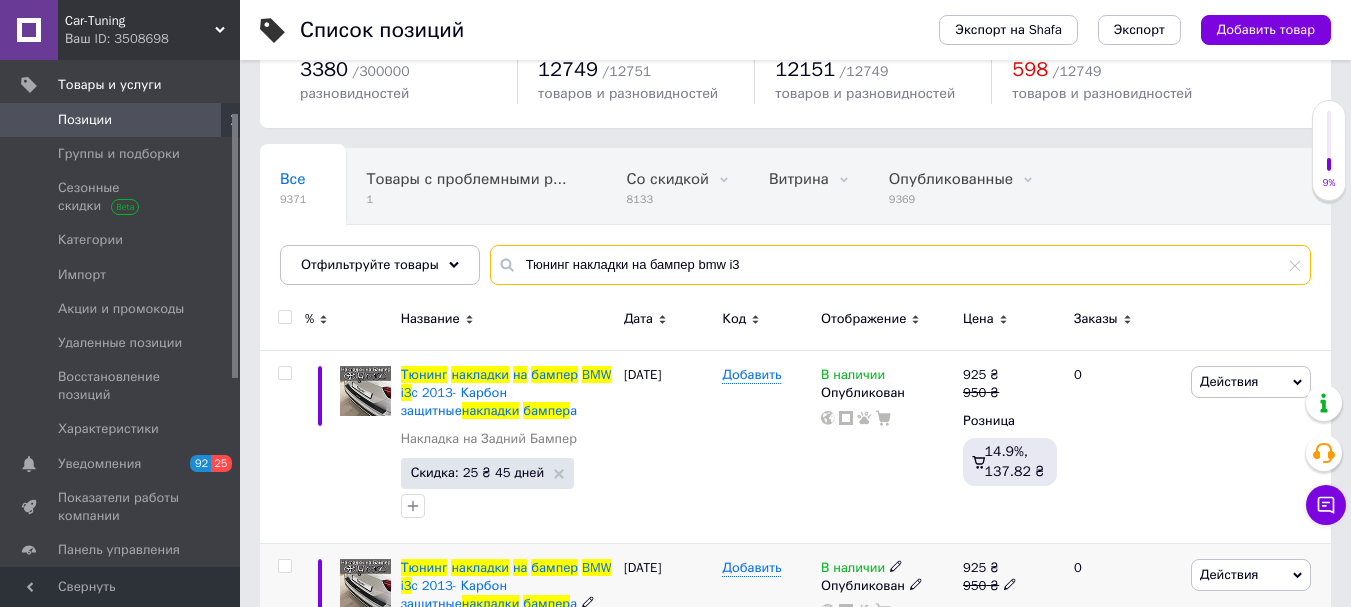 scroll, scrollTop: 250, scrollLeft: 0, axis: vertical 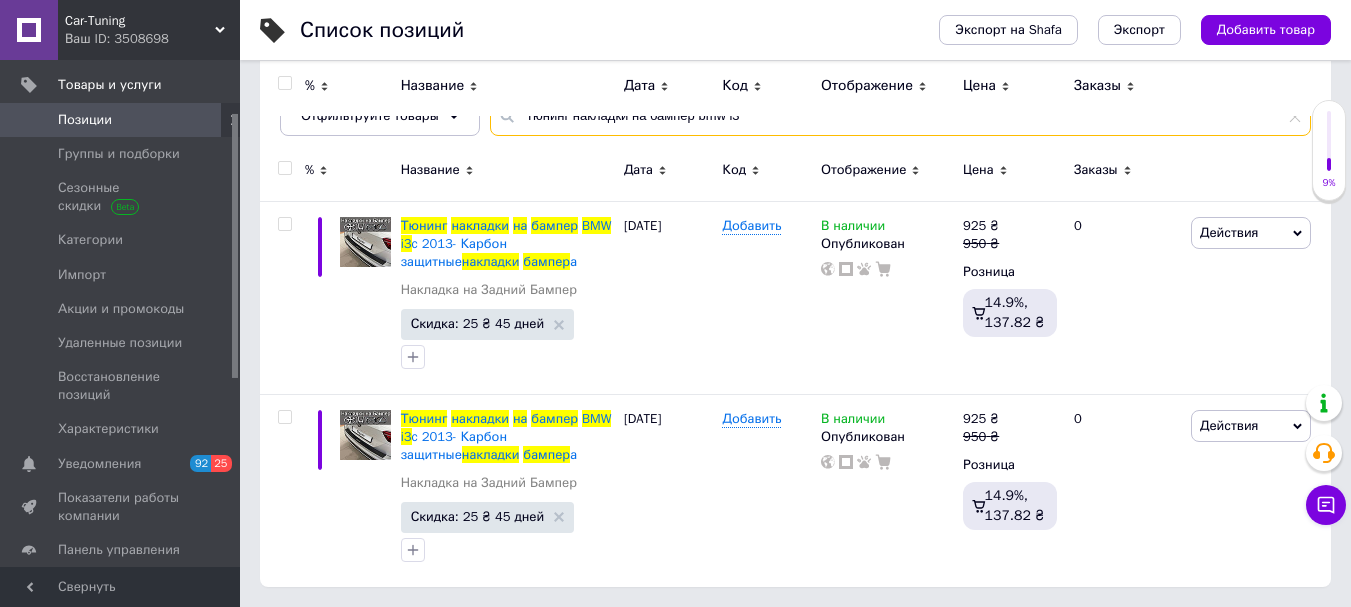 type on "Тюнинг накладки на бампер bmw i3" 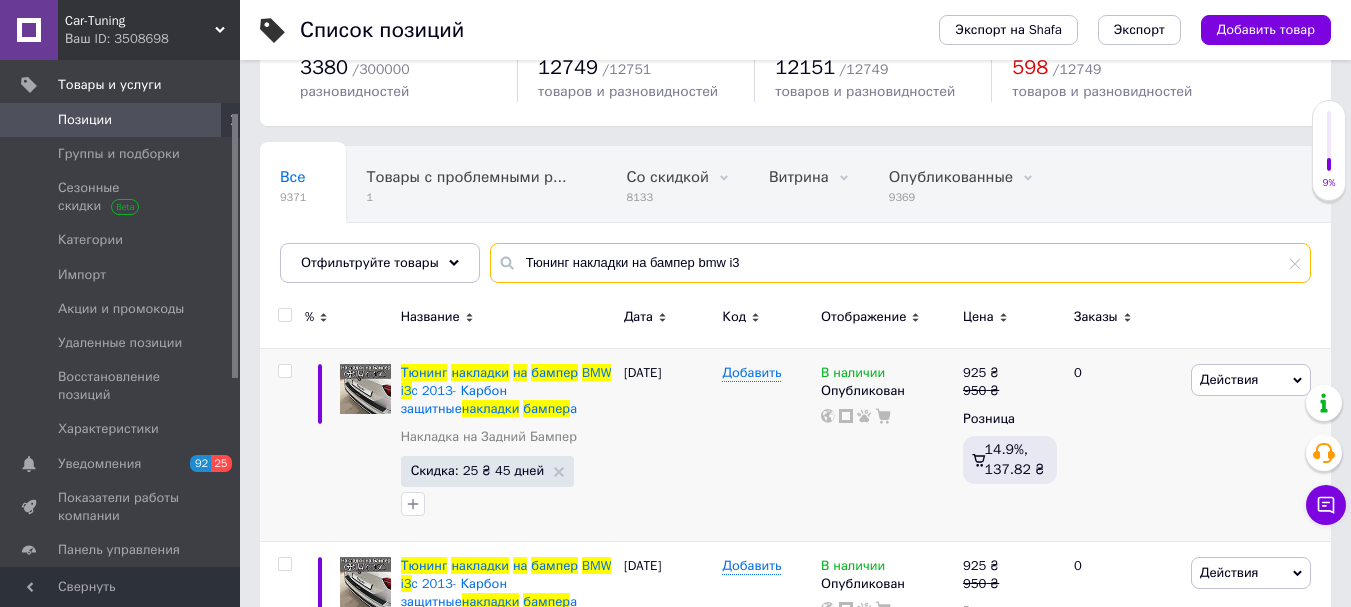 scroll, scrollTop: 200, scrollLeft: 0, axis: vertical 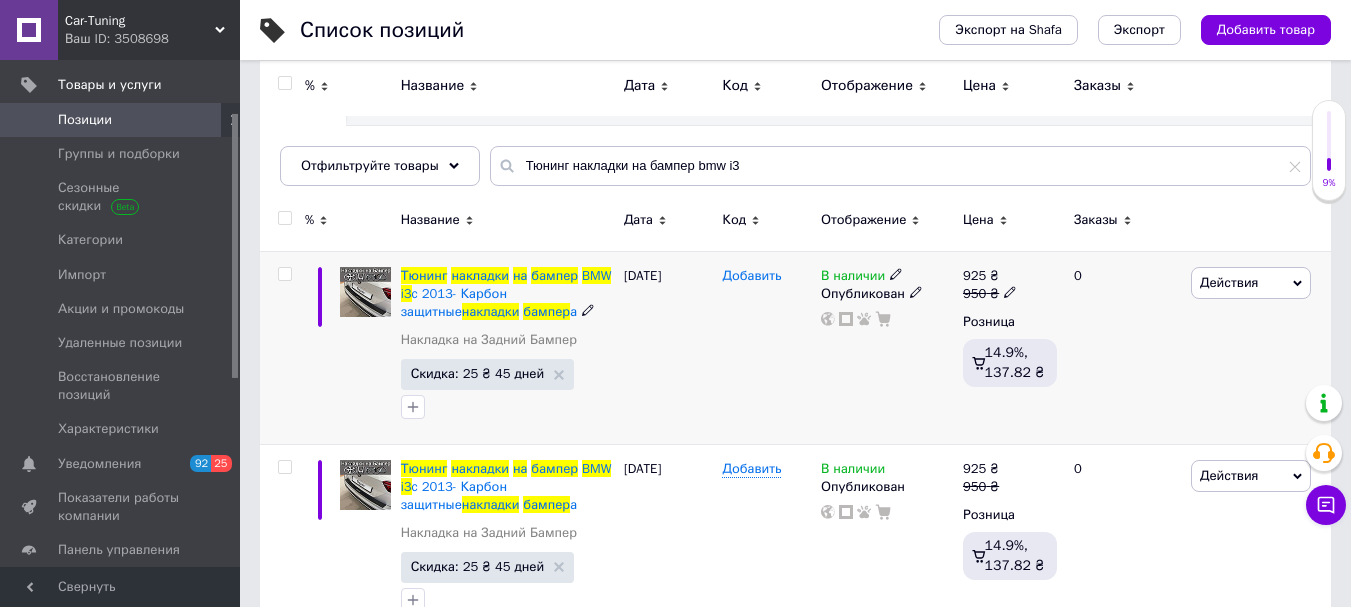 click on "Добавить" at bounding box center [751, 276] 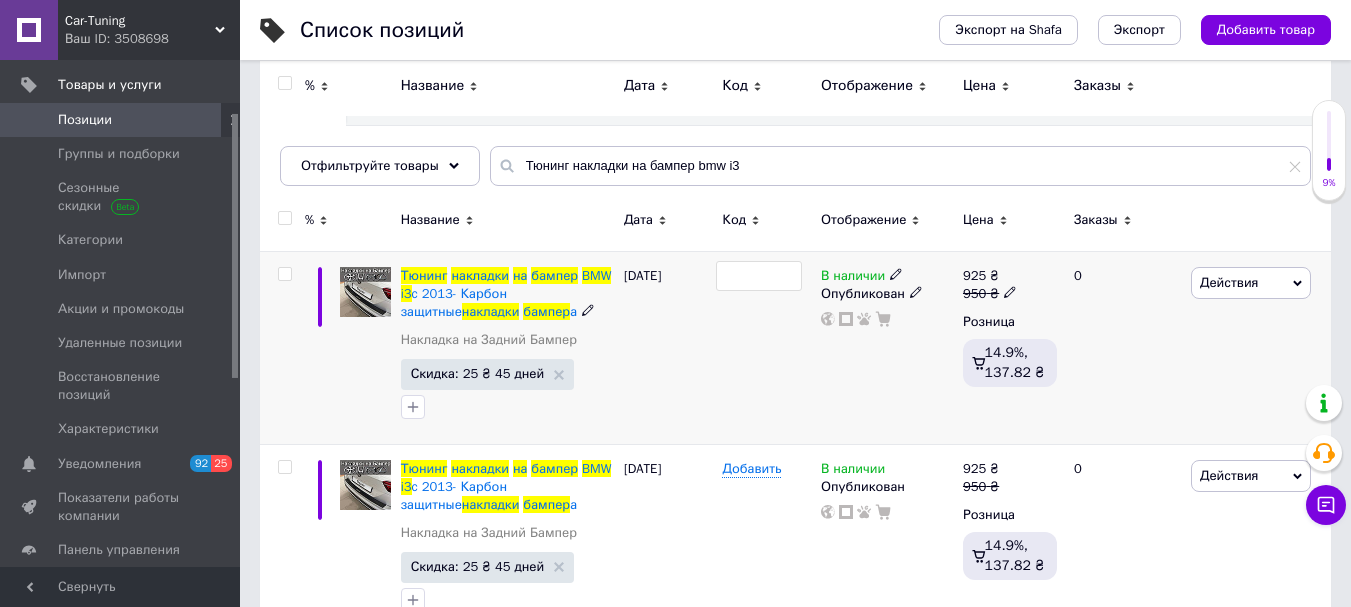 type on "ZK-A - 1" 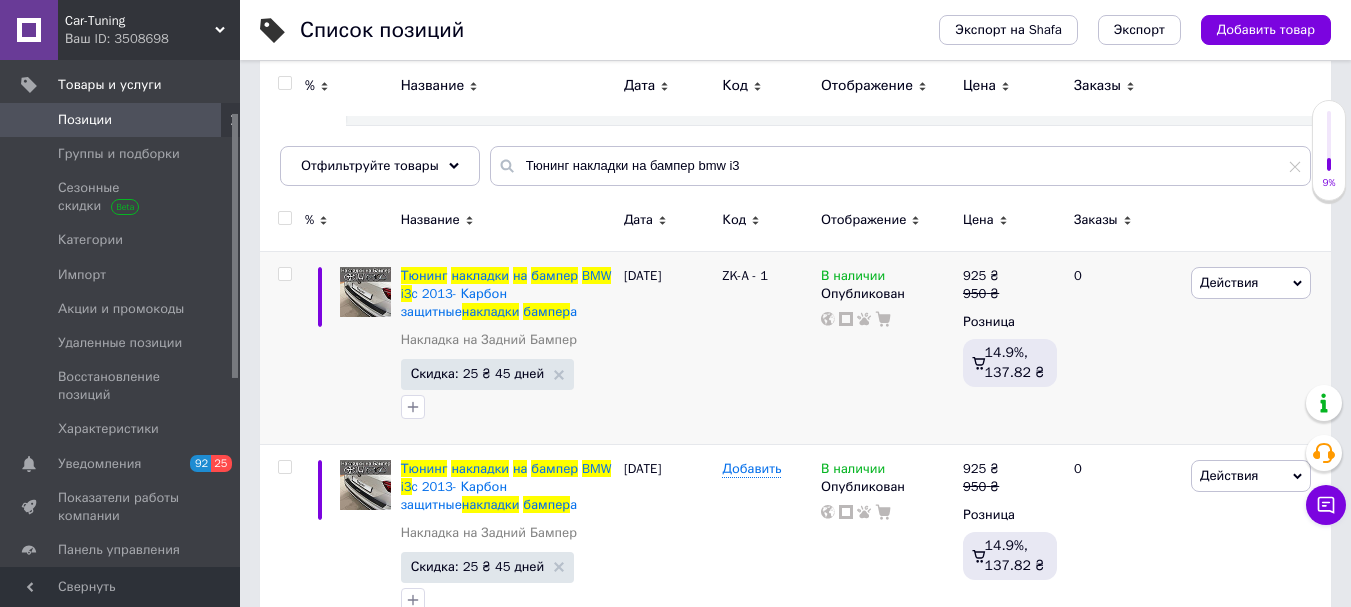 click at bounding box center (1258, 223) 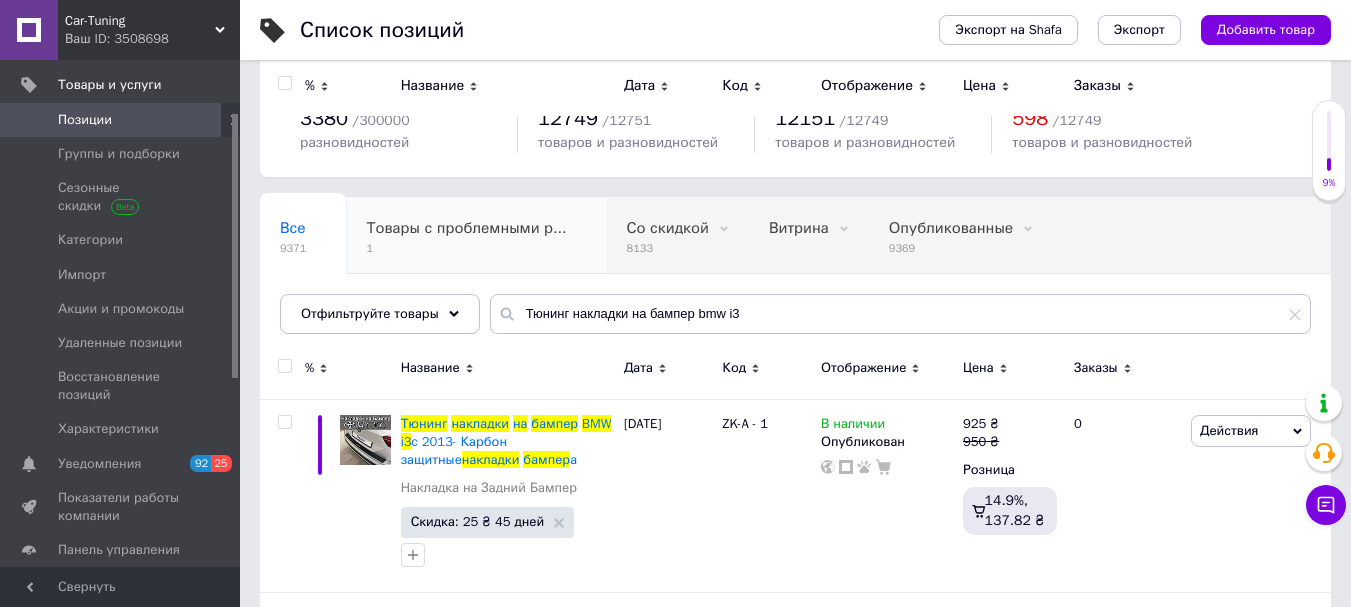 scroll, scrollTop: 50, scrollLeft: 0, axis: vertical 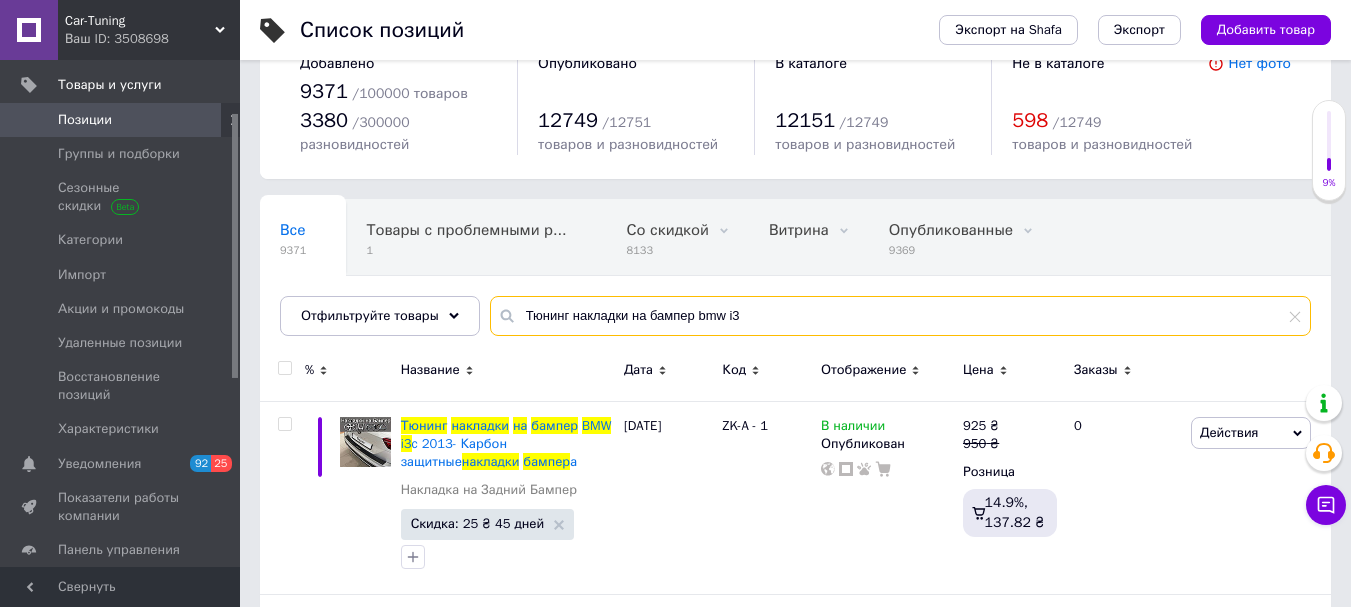 drag, startPoint x: 686, startPoint y: 315, endPoint x: 866, endPoint y: 313, distance: 180.01111 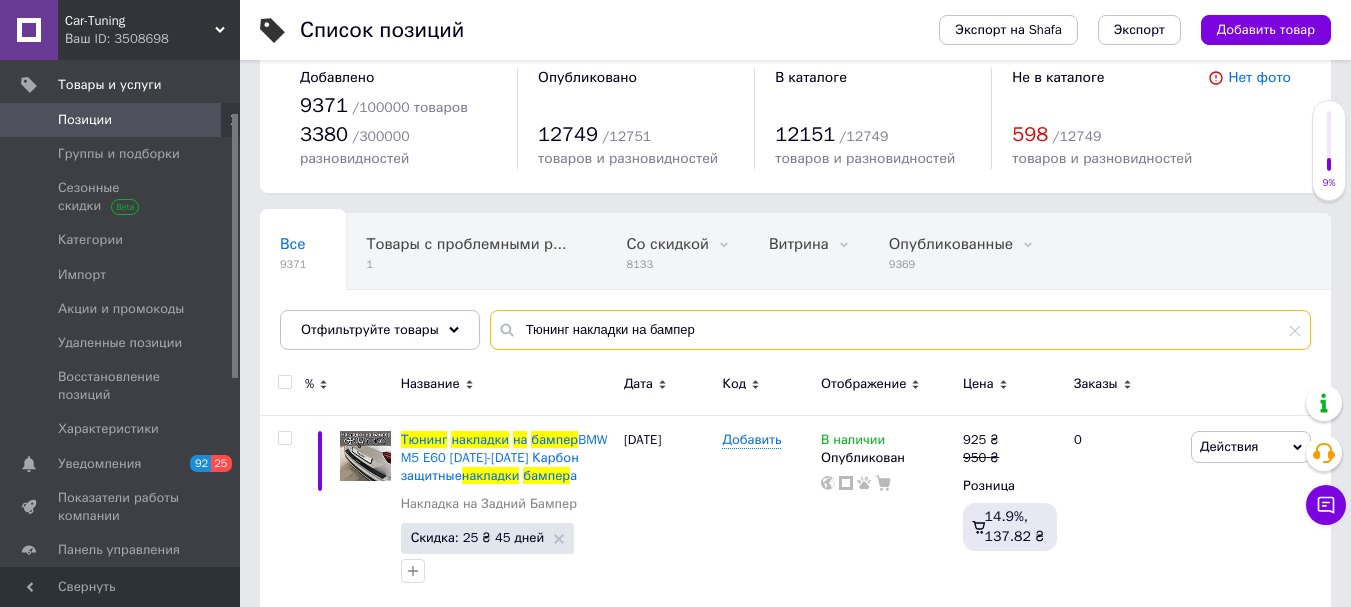 scroll, scrollTop: 0, scrollLeft: 0, axis: both 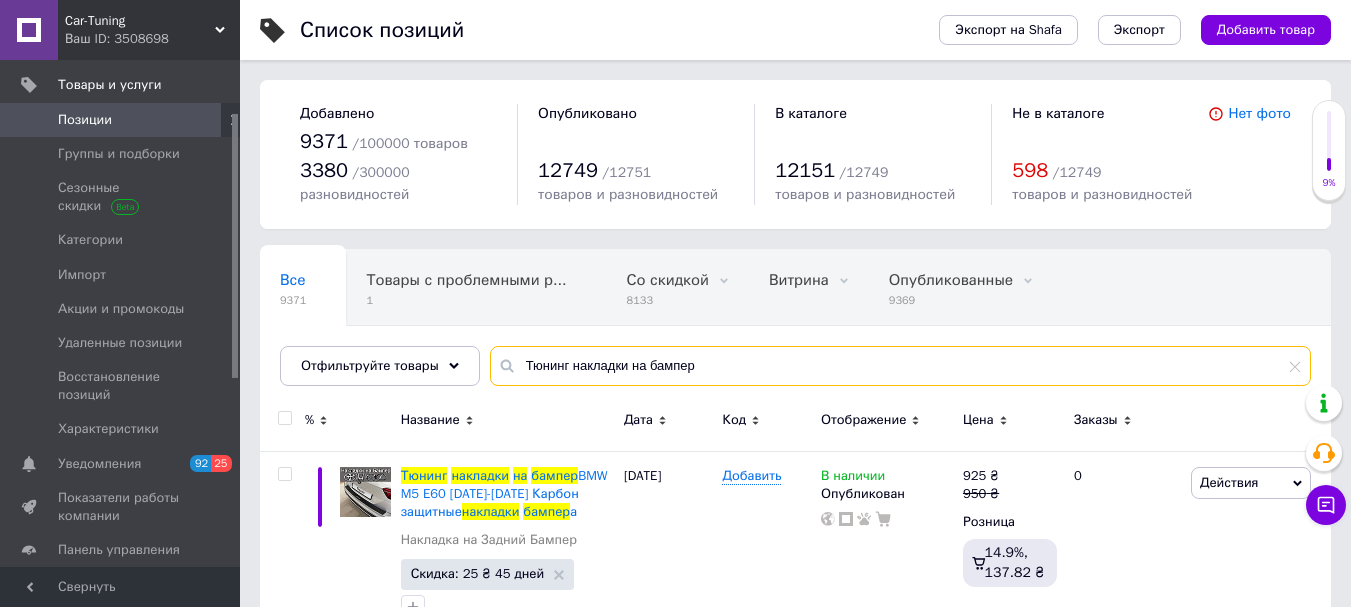 click on "Тюнинг накладки на бампер" at bounding box center (900, 366) 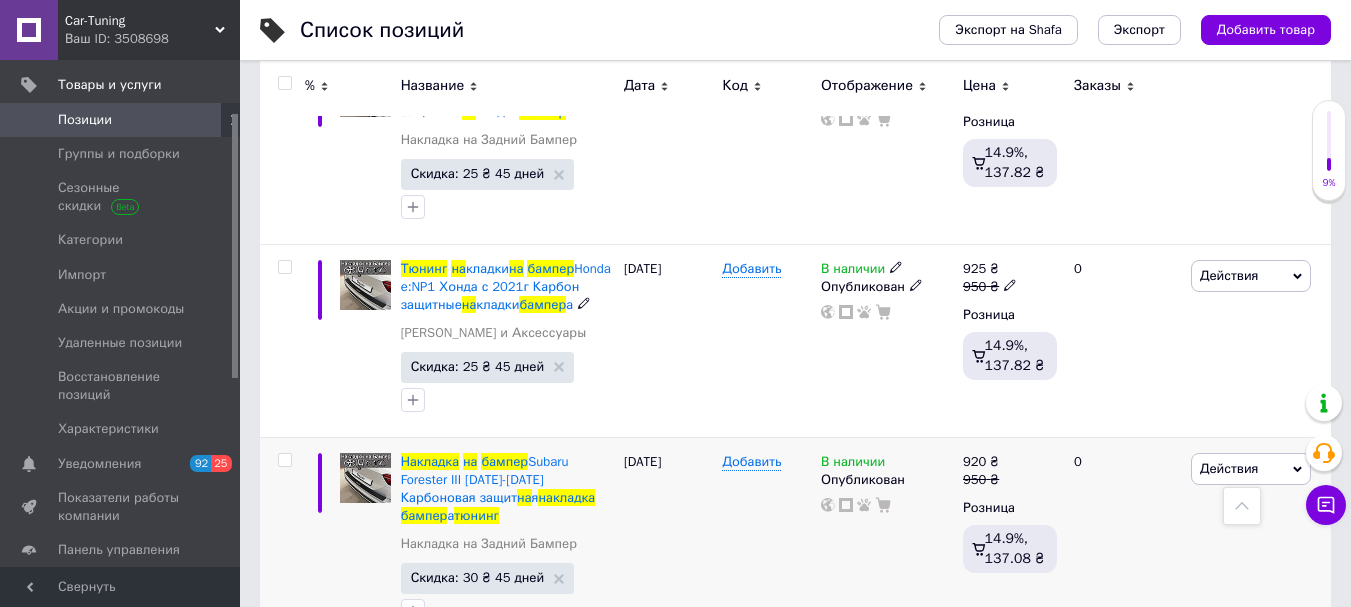 scroll, scrollTop: 600, scrollLeft: 0, axis: vertical 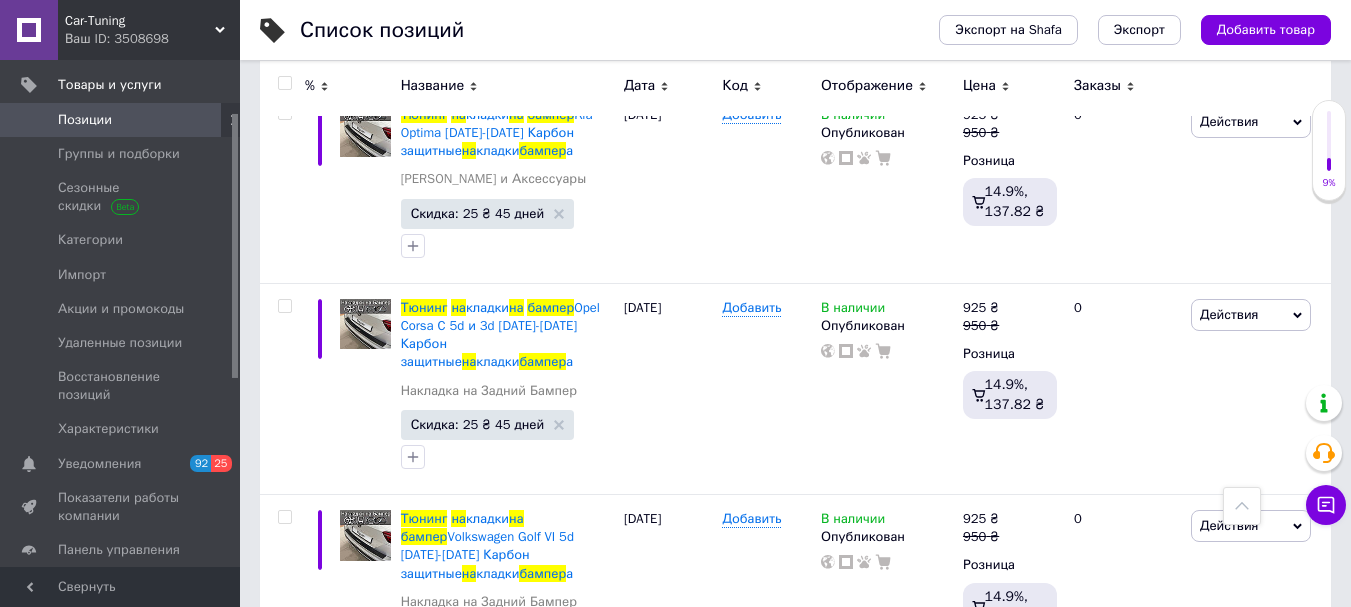click on "0" at bounding box center (1124, 811) 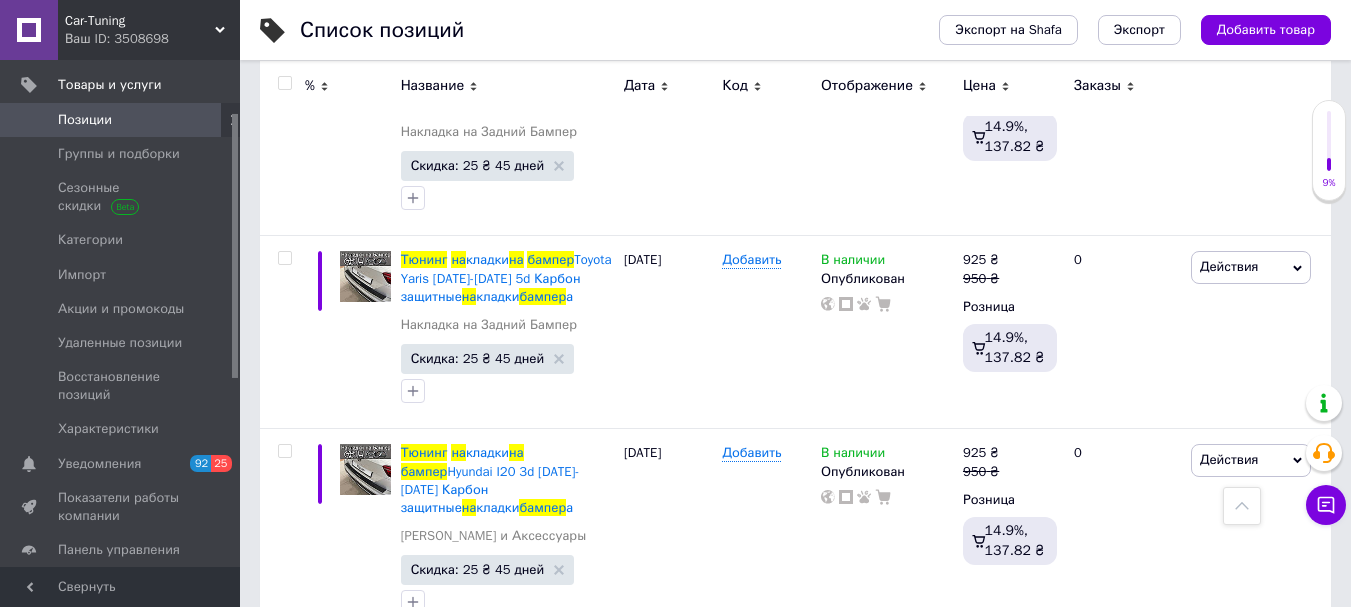scroll, scrollTop: 8100, scrollLeft: 0, axis: vertical 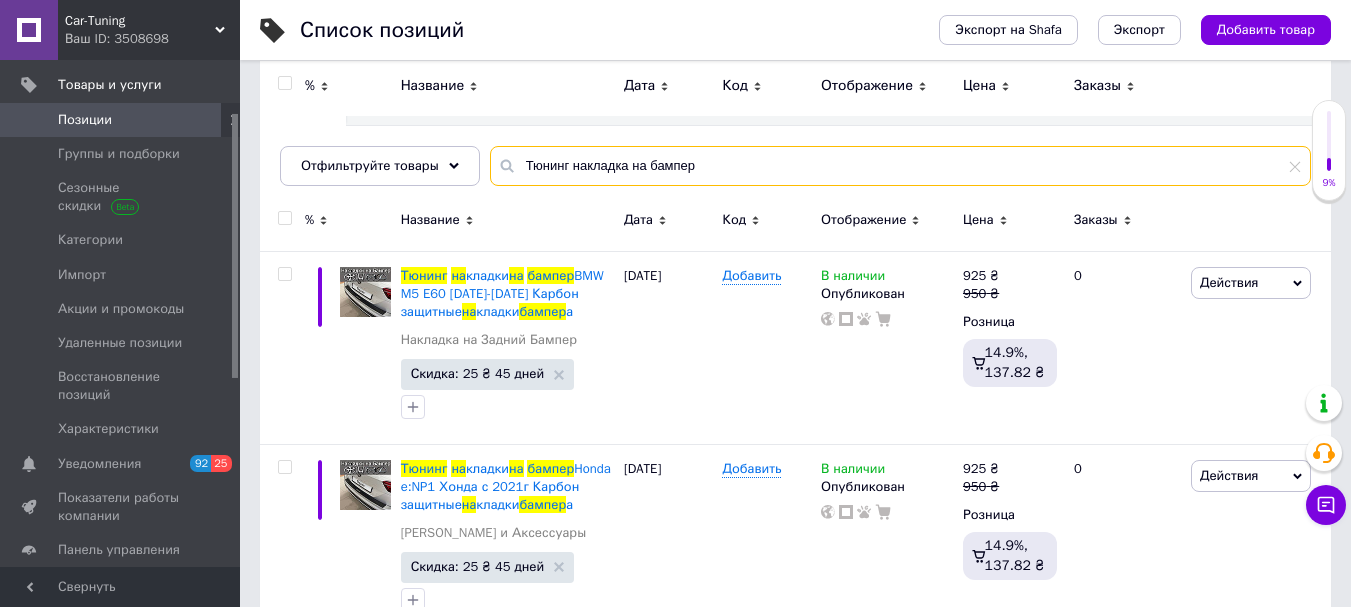 click on "Тюнинг накладка на бампер" at bounding box center (900, 166) 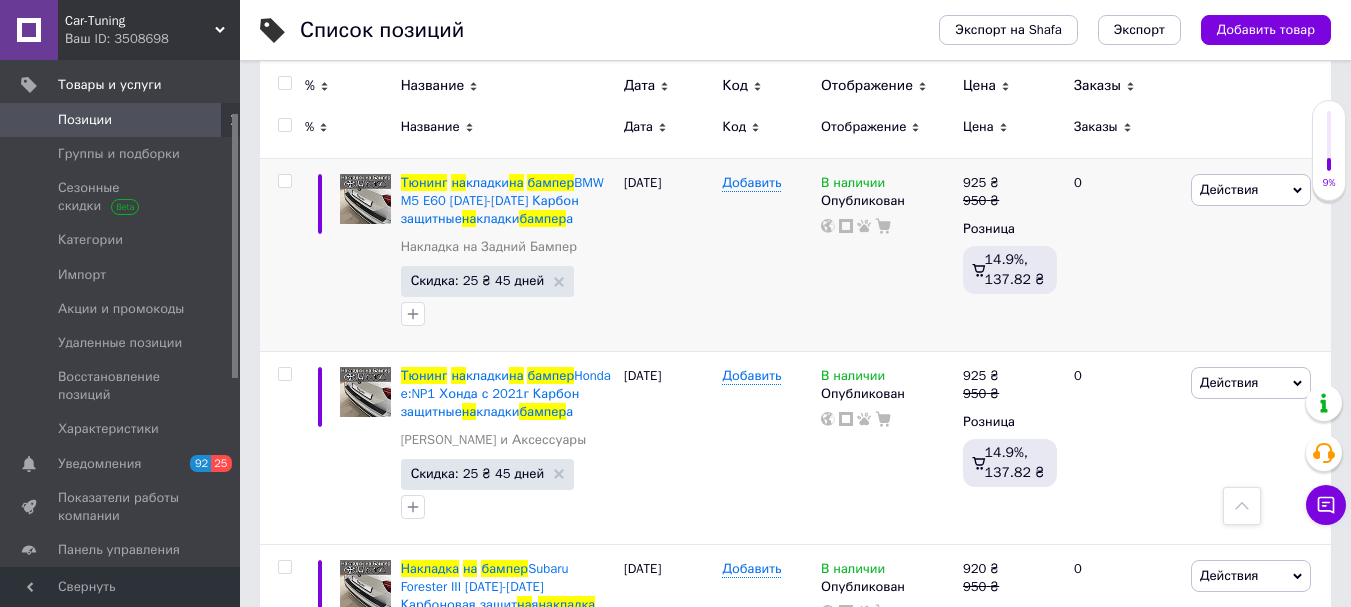 scroll, scrollTop: 100, scrollLeft: 0, axis: vertical 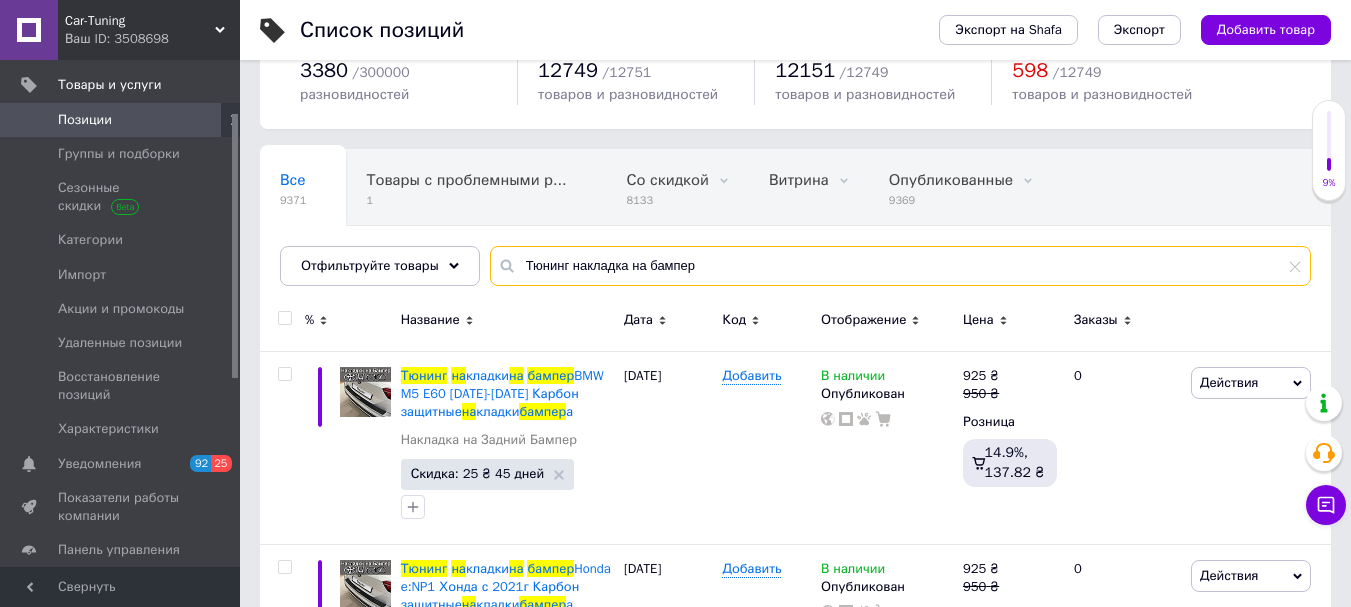 click on "Тюнинг накладка на бампер" at bounding box center [900, 266] 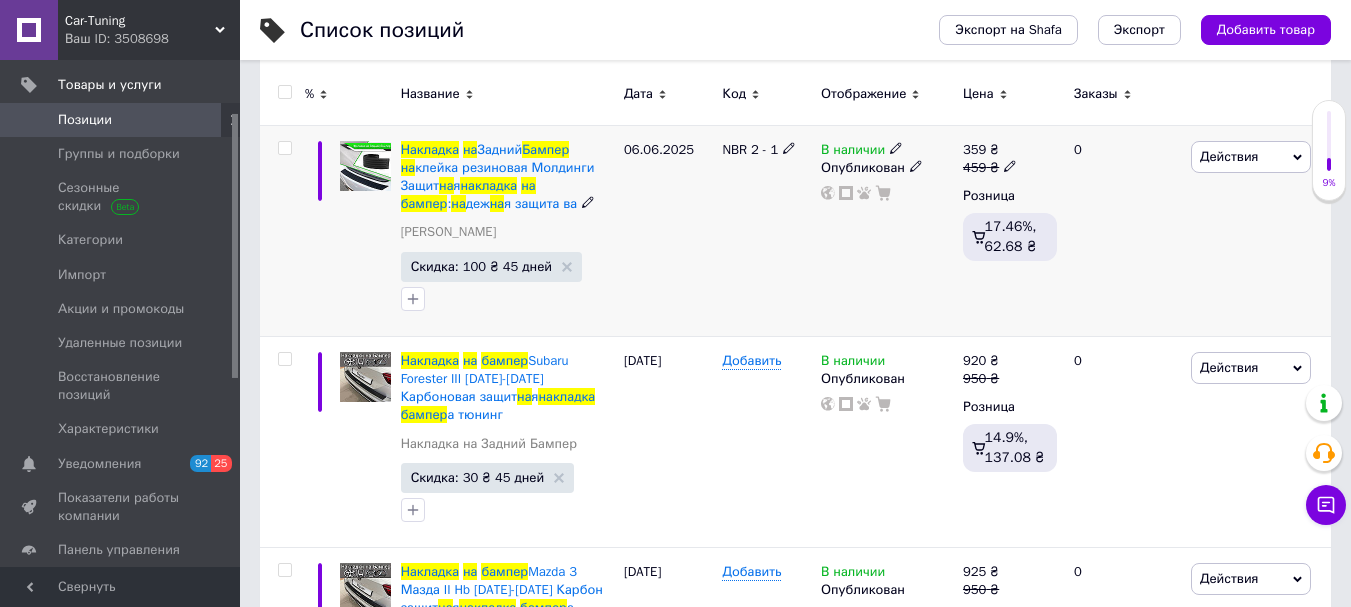 scroll, scrollTop: 400, scrollLeft: 0, axis: vertical 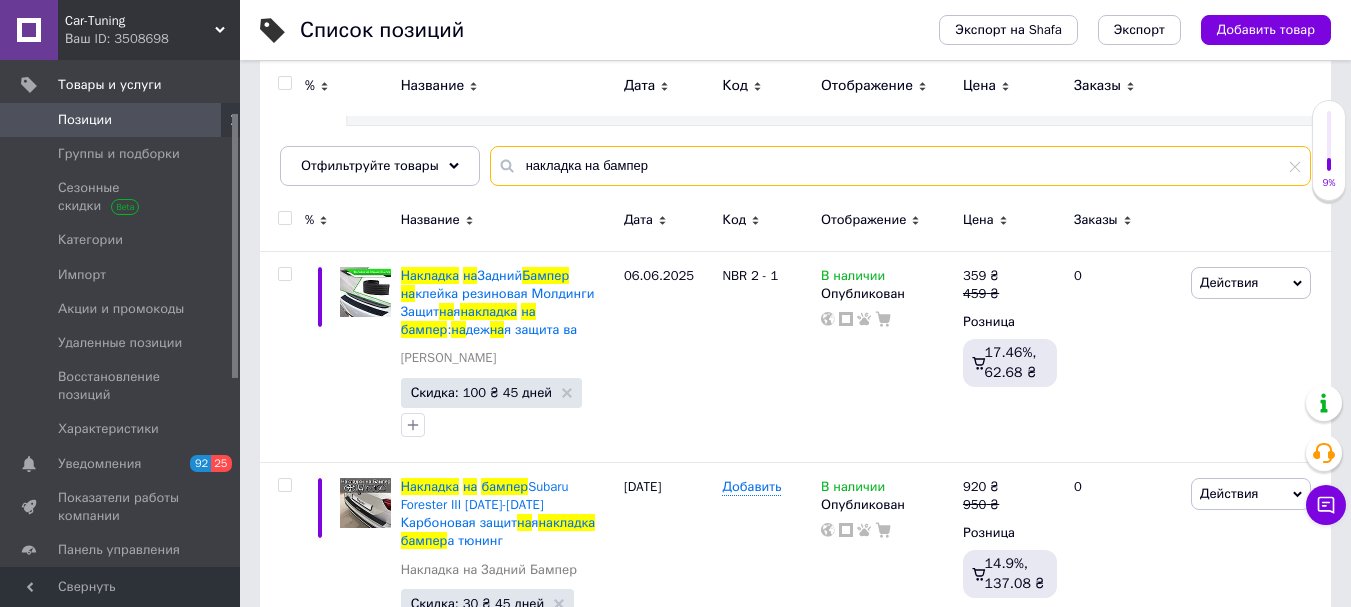 click on "накладка на бампер" at bounding box center (900, 166) 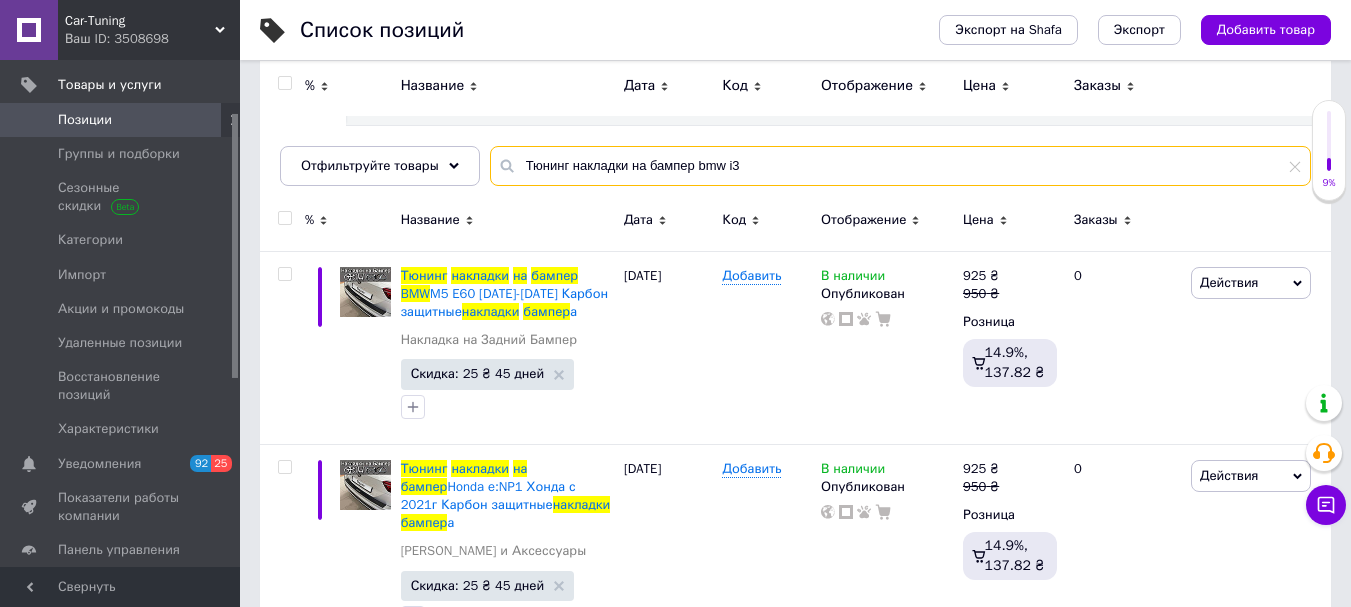 click on "Тюнинг накладки на бампер bmw i3" at bounding box center [900, 166] 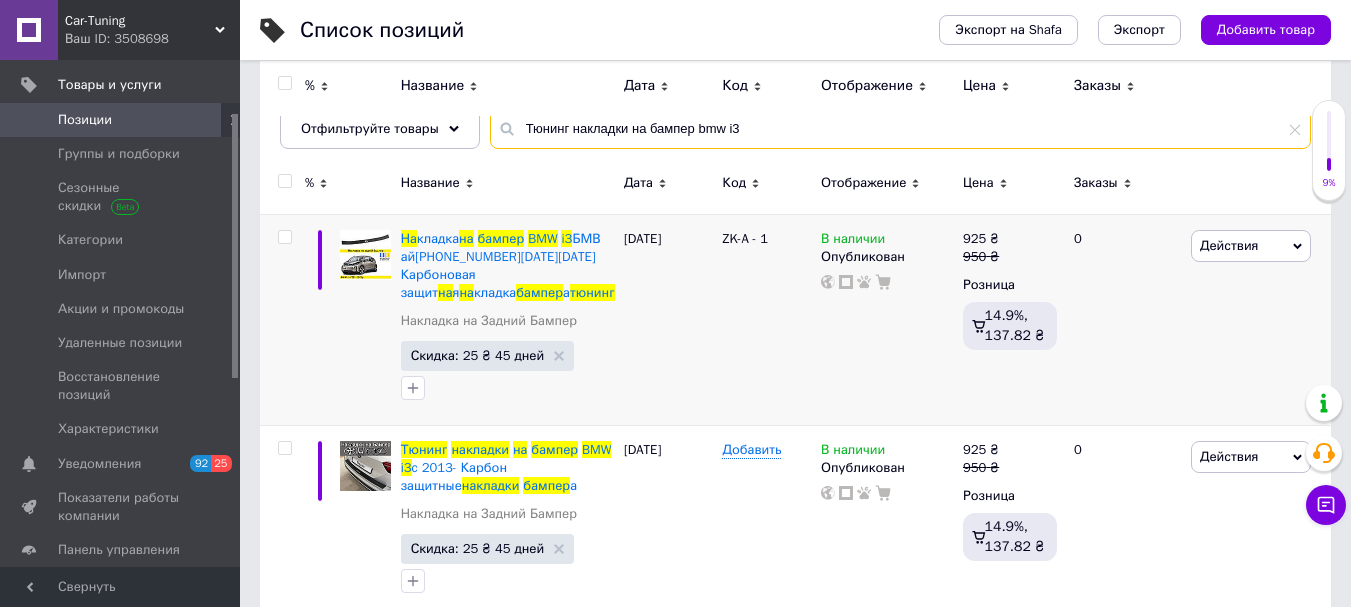 scroll, scrollTop: 268, scrollLeft: 0, axis: vertical 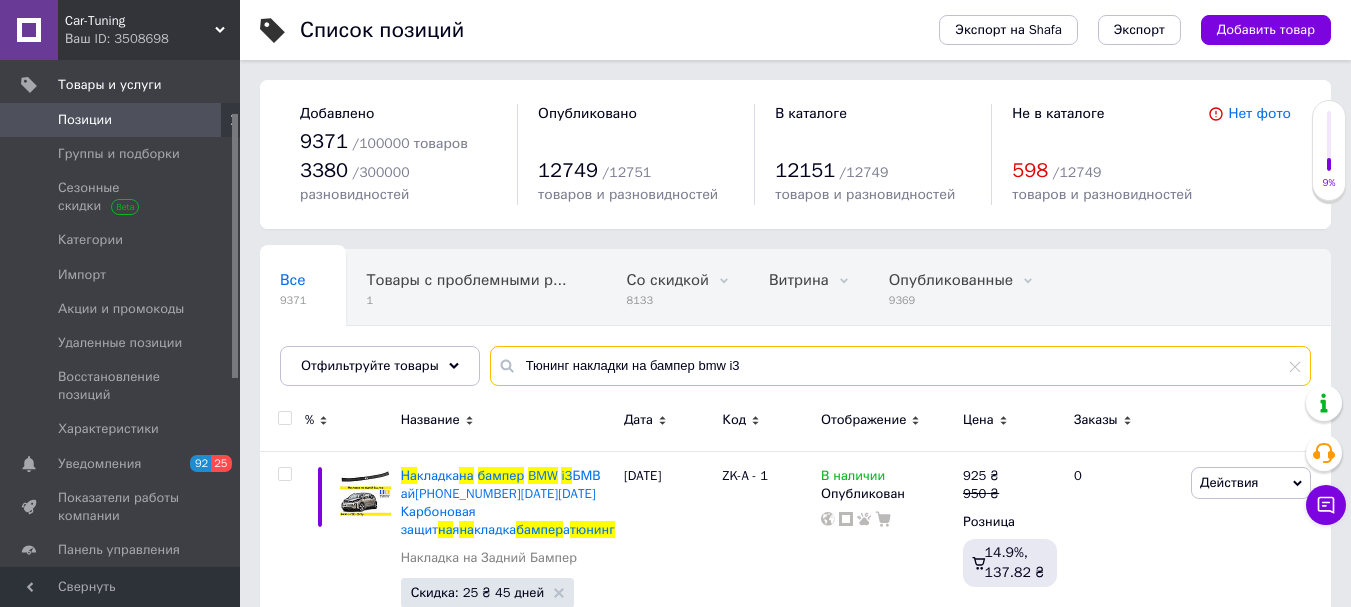 drag, startPoint x: 724, startPoint y: 359, endPoint x: 743, endPoint y: 356, distance: 19.235384 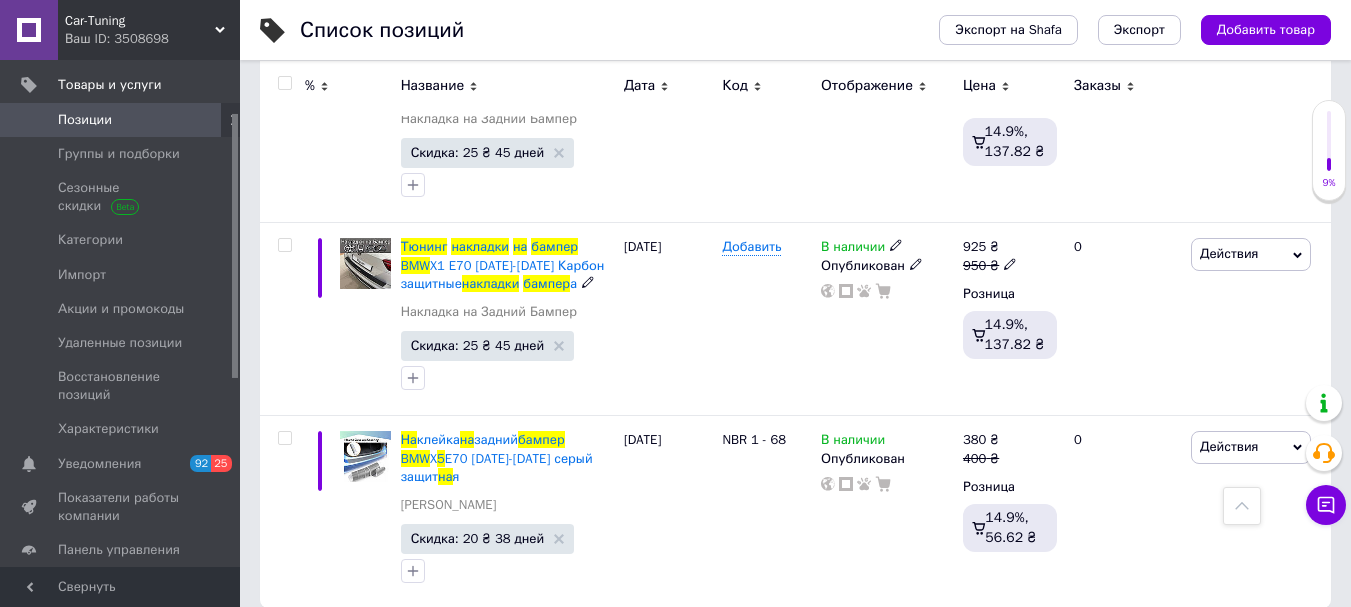 scroll, scrollTop: 1003, scrollLeft: 0, axis: vertical 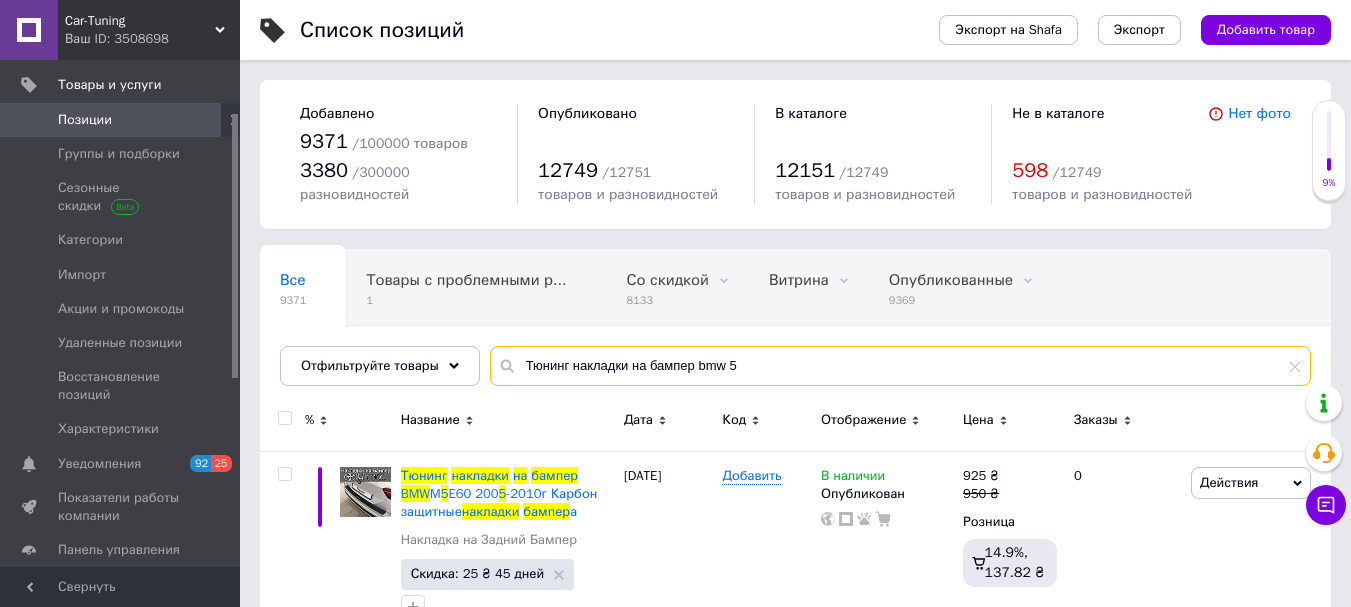 drag, startPoint x: 723, startPoint y: 360, endPoint x: 745, endPoint y: 363, distance: 22.203604 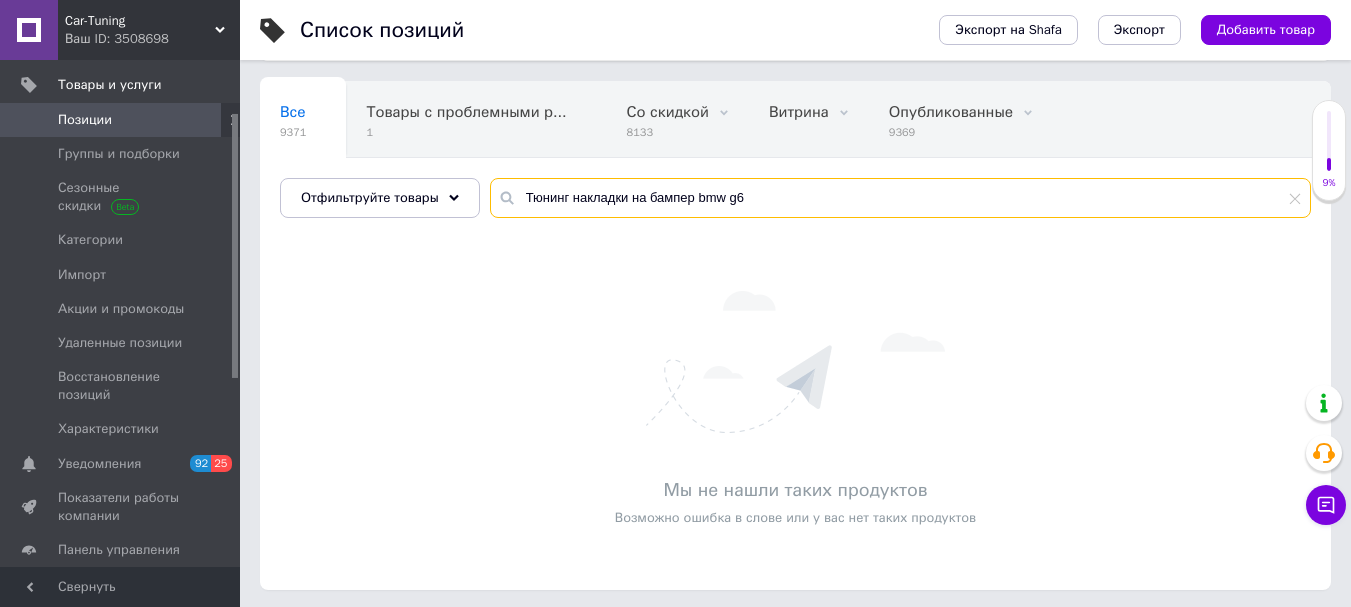 scroll, scrollTop: 171, scrollLeft: 0, axis: vertical 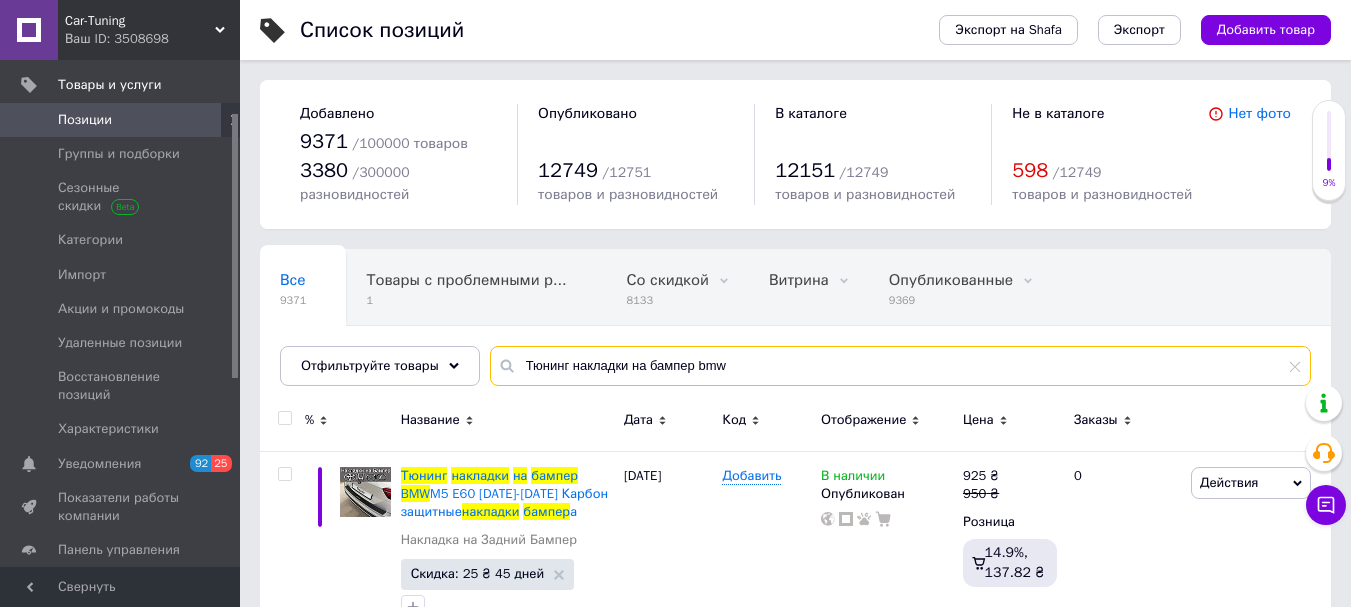 click on "Тюнинг накладки на бампер bmw" at bounding box center [900, 366] 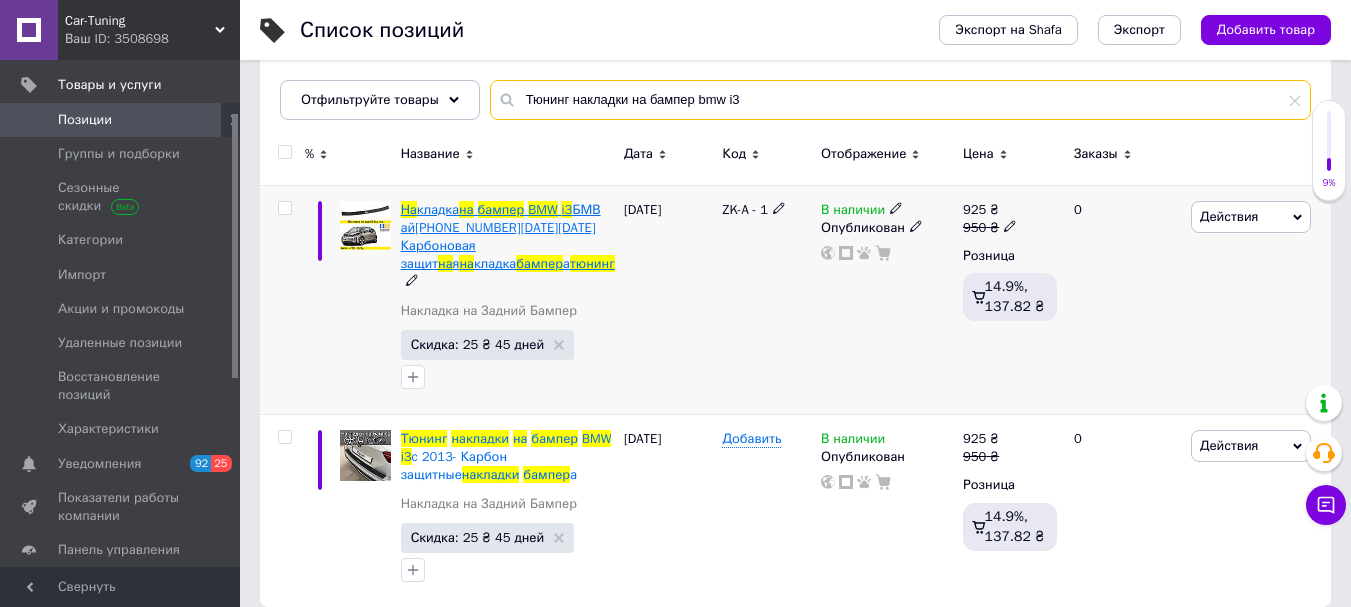 scroll, scrollTop: 268, scrollLeft: 0, axis: vertical 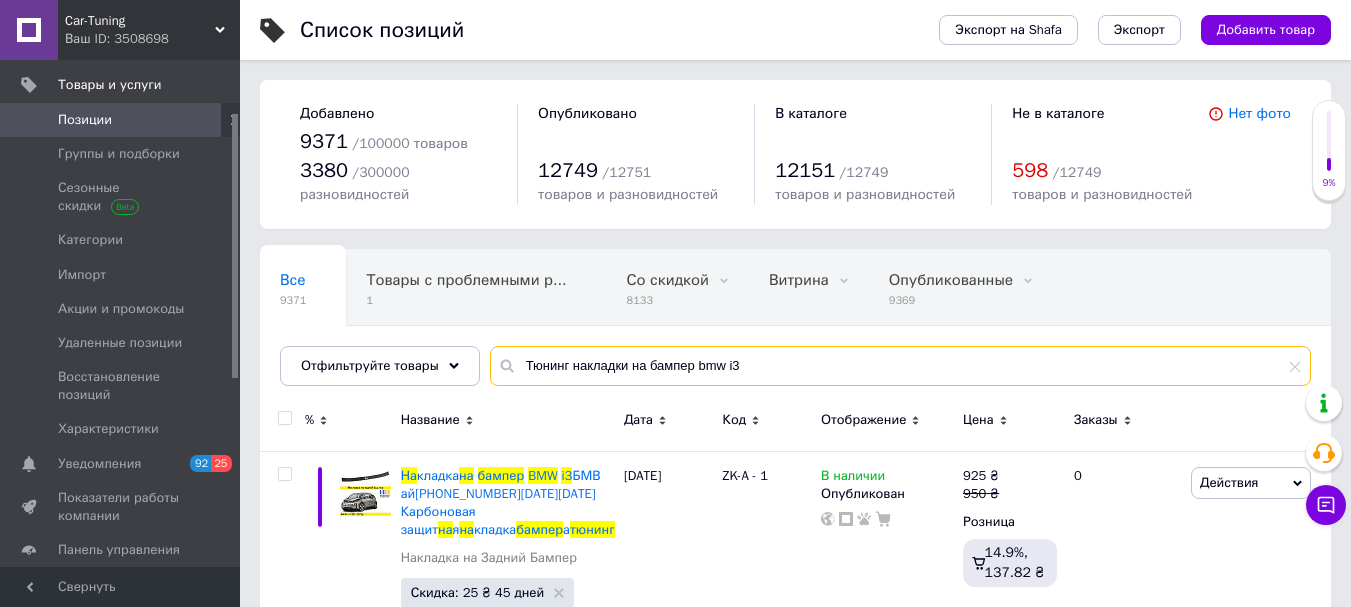 click on "Тюнинг накладки на бампер bmw i3" at bounding box center [900, 366] 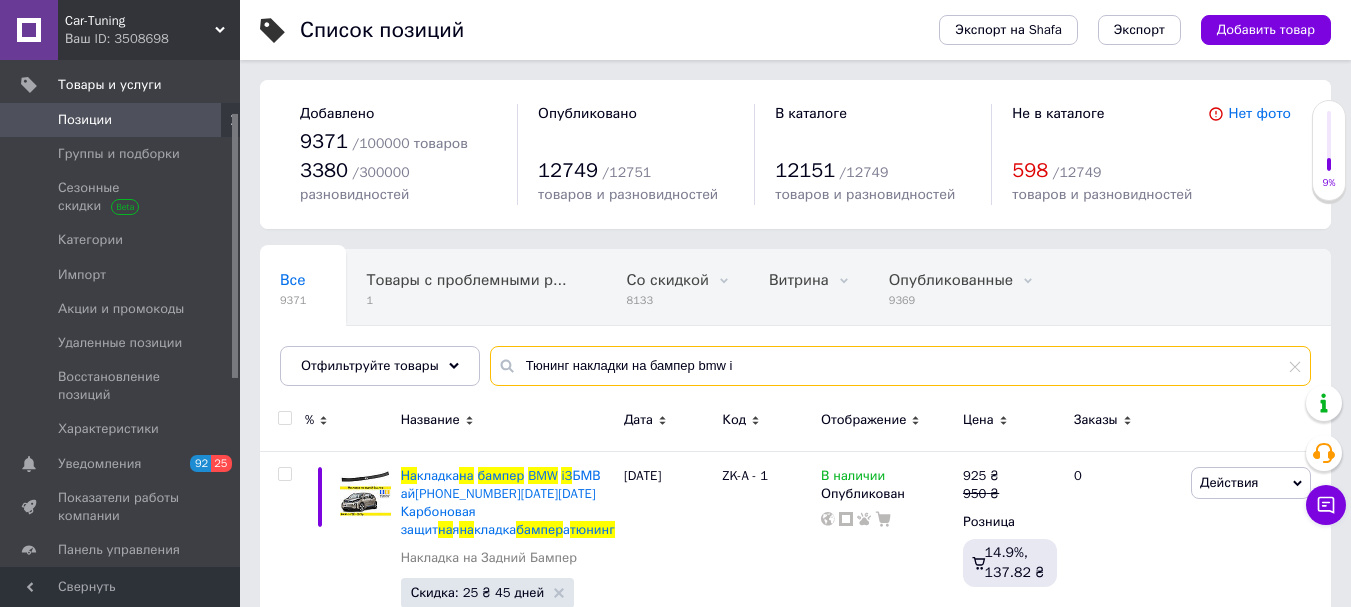 type on "Тюнинг накладки на бампер bmw" 